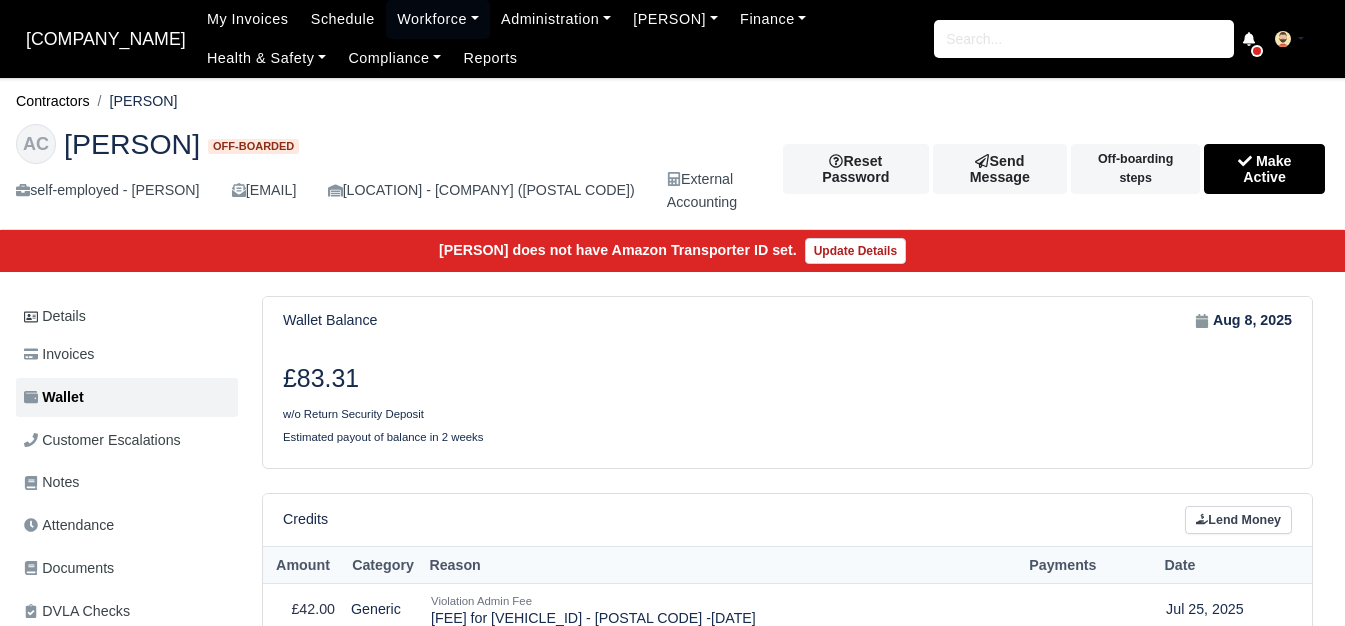 scroll, scrollTop: 107, scrollLeft: 0, axis: vertical 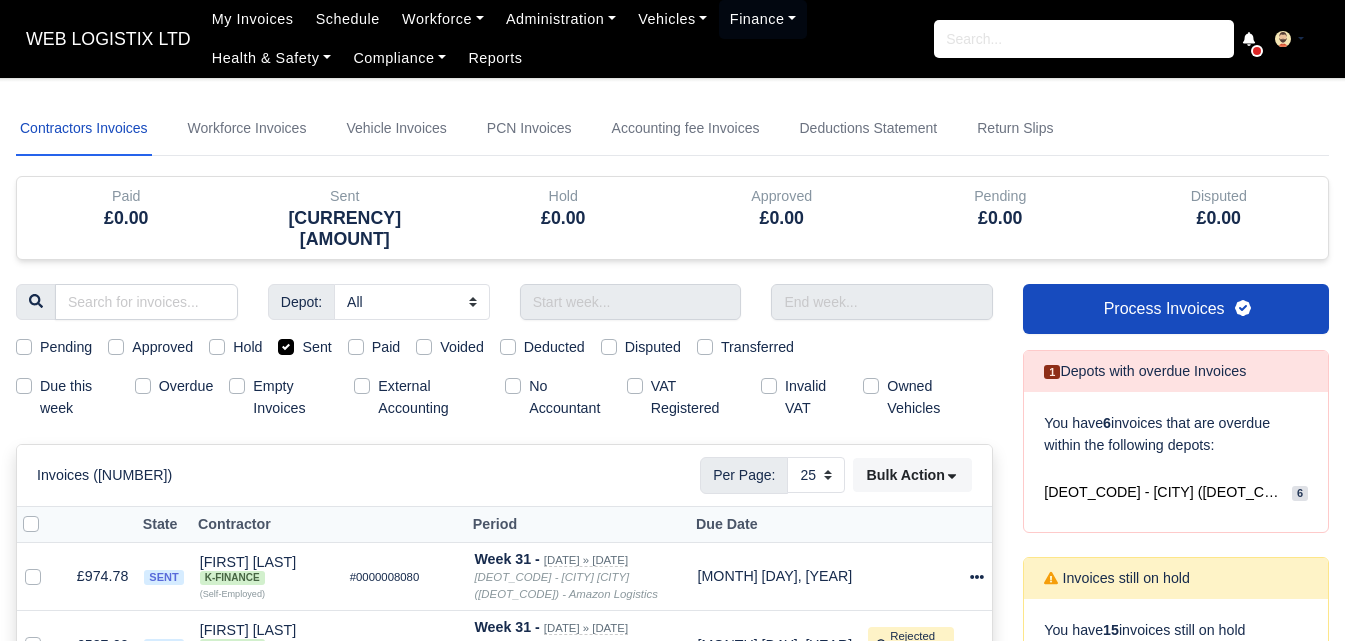 select on "25" 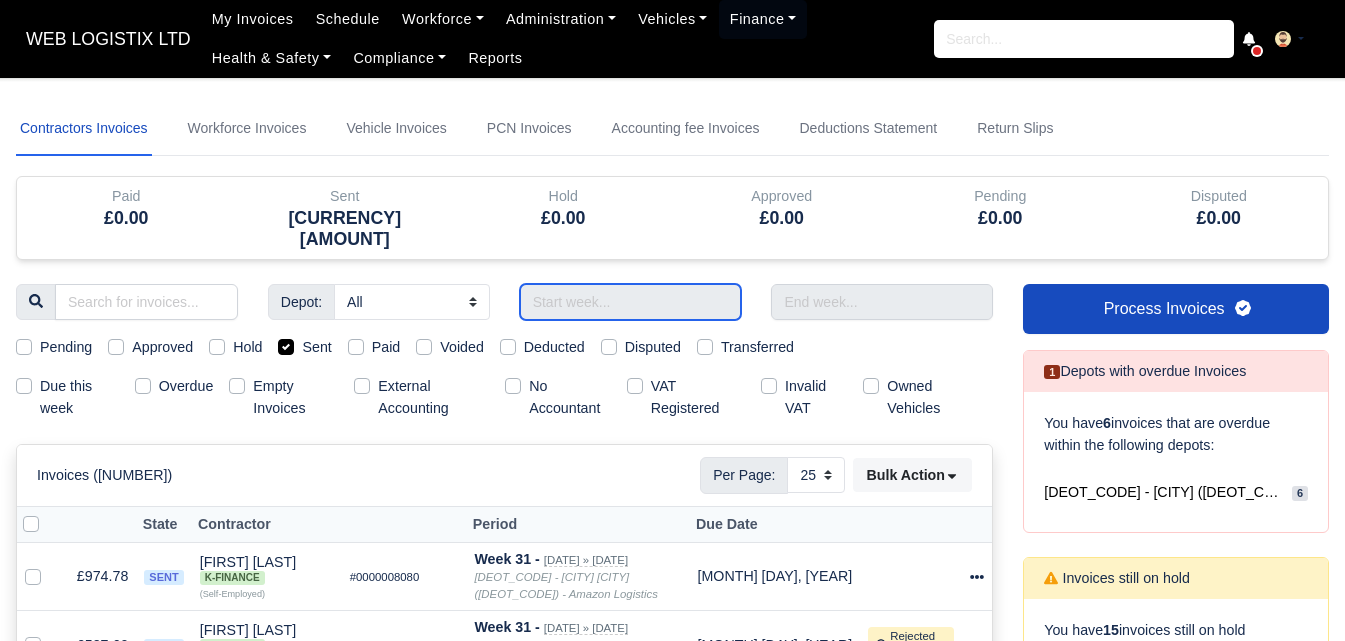 click at bounding box center (631, 302) 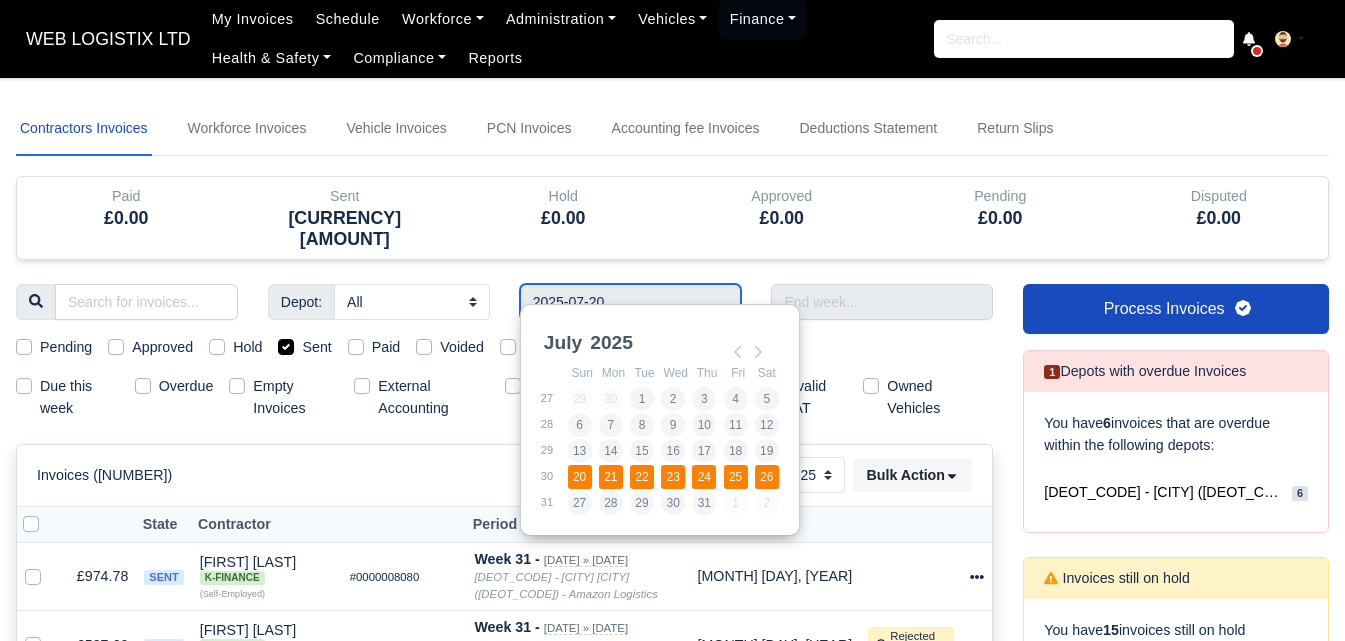 type on "[DAY]/[MONTH]/[YEAR] - [DAY]/[MONTH]/[YEAR]" 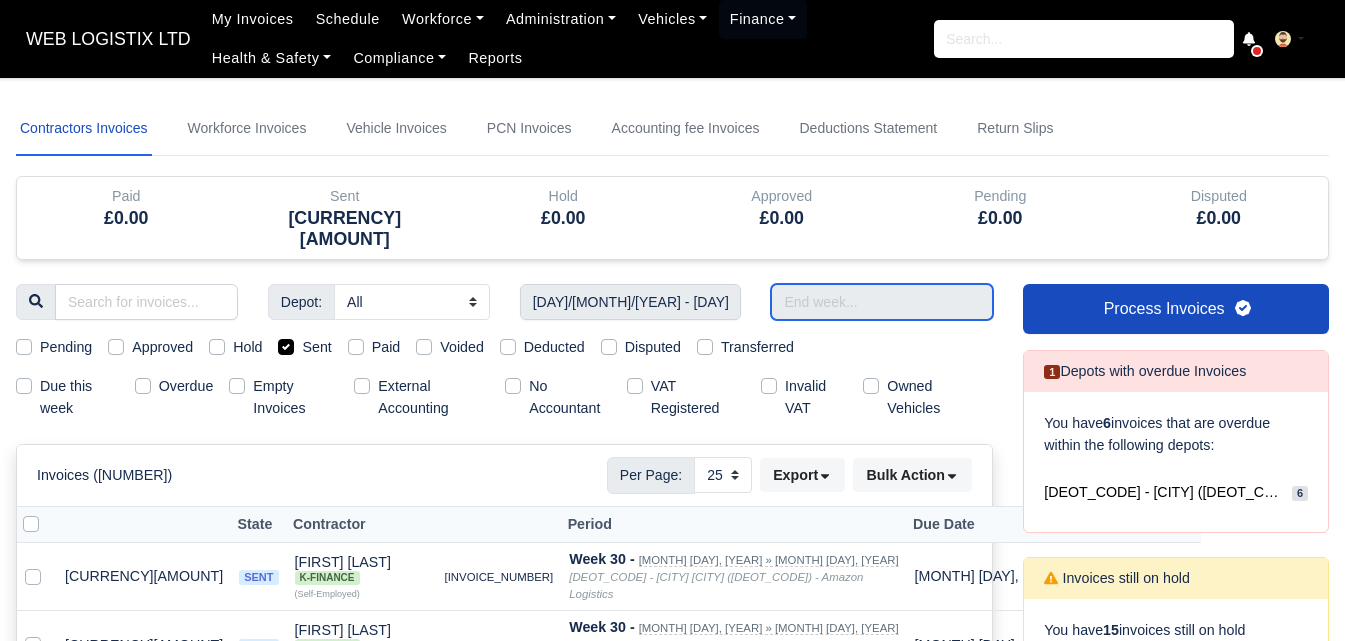 click at bounding box center [882, 302] 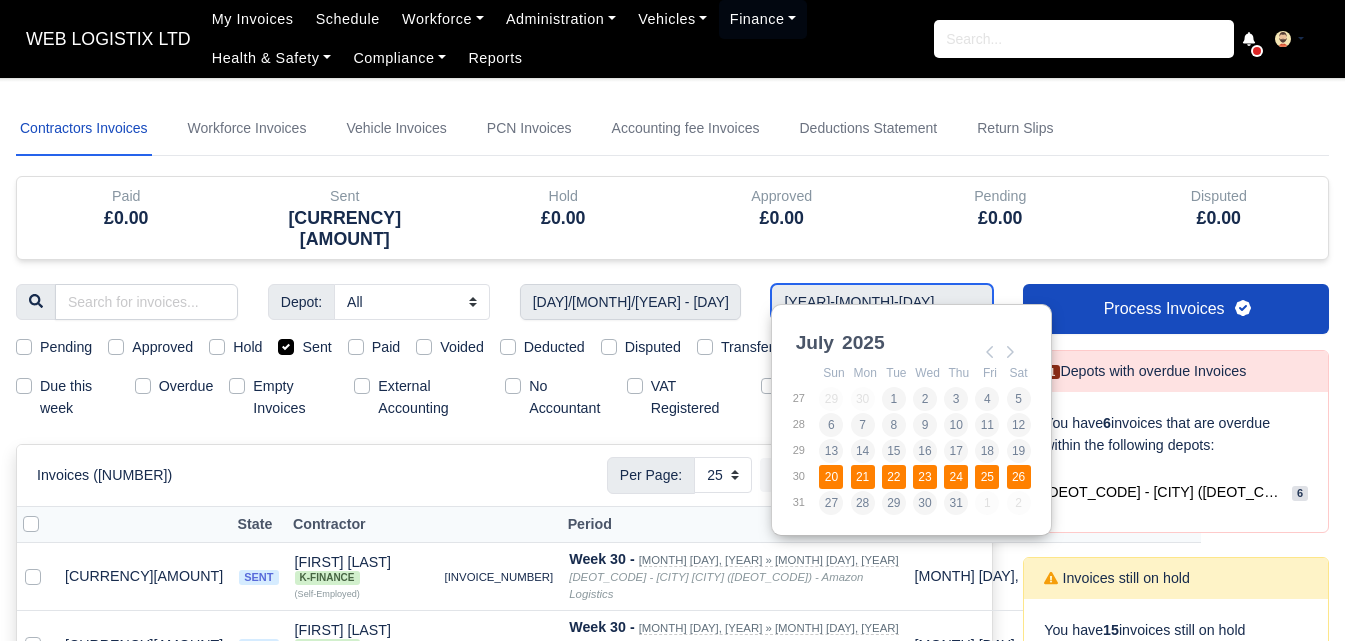 type on "[DAY]/[MONTH]/[YEAR] - [DAY]/[MONTH]/[YEAR]" 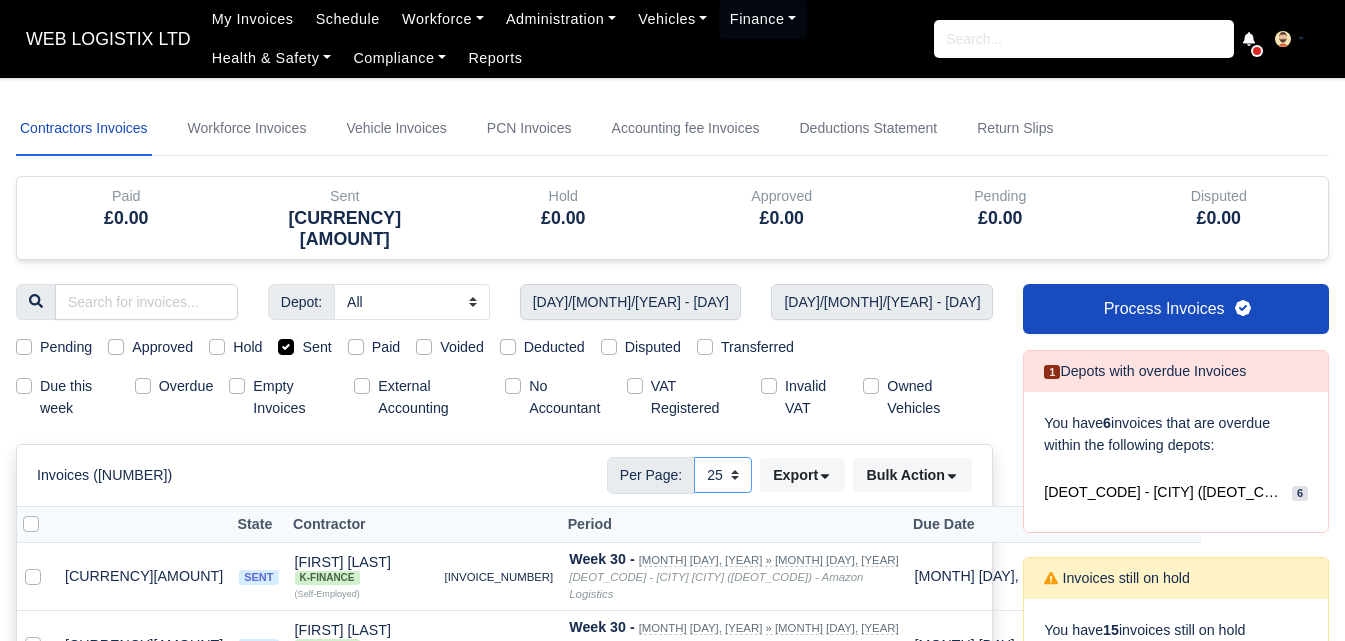 click on "[NUMBER]
[NUMBER]
[NUMBER]" at bounding box center [723, 475] 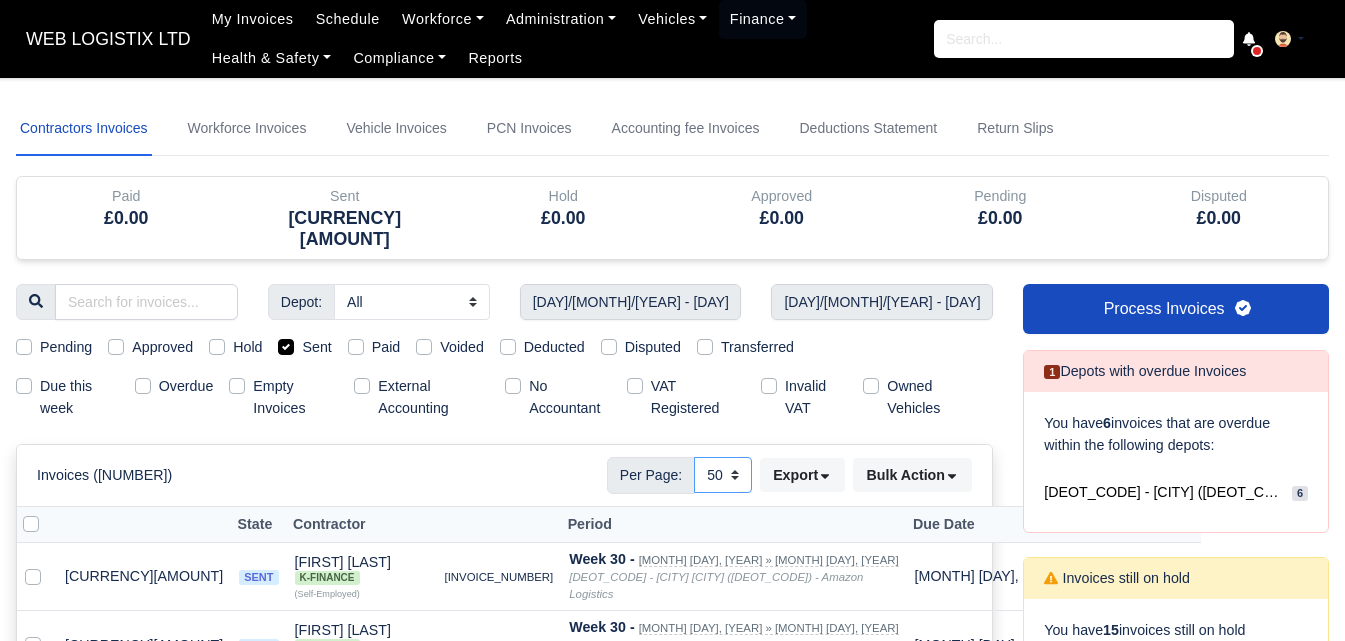 click on "[NUMBER]
[NUMBER]
[NUMBER]" at bounding box center (723, 475) 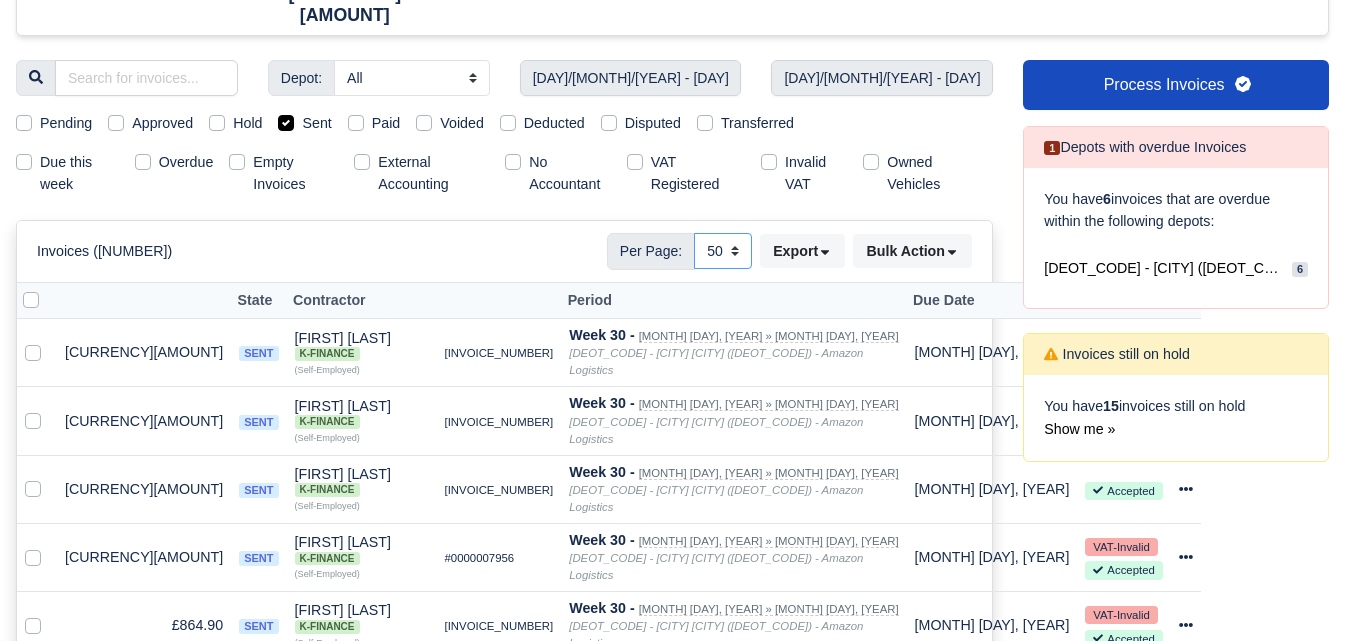 scroll, scrollTop: 190, scrollLeft: 0, axis: vertical 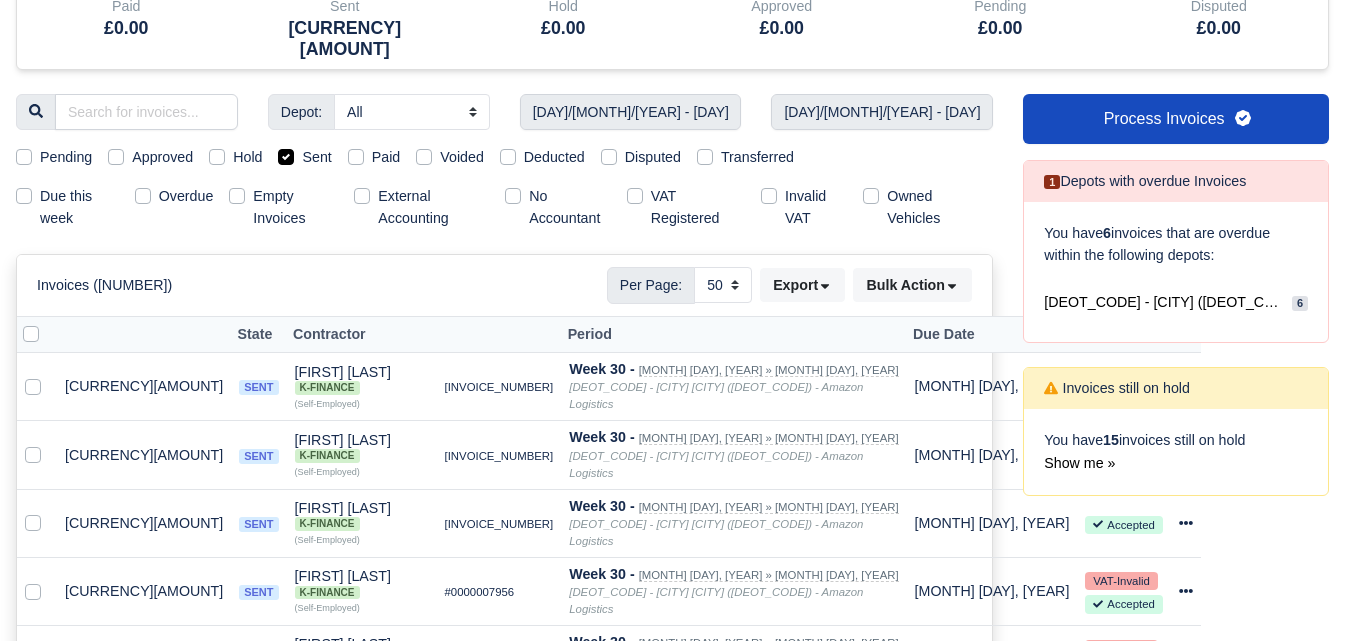 click at bounding box center (47, 323) 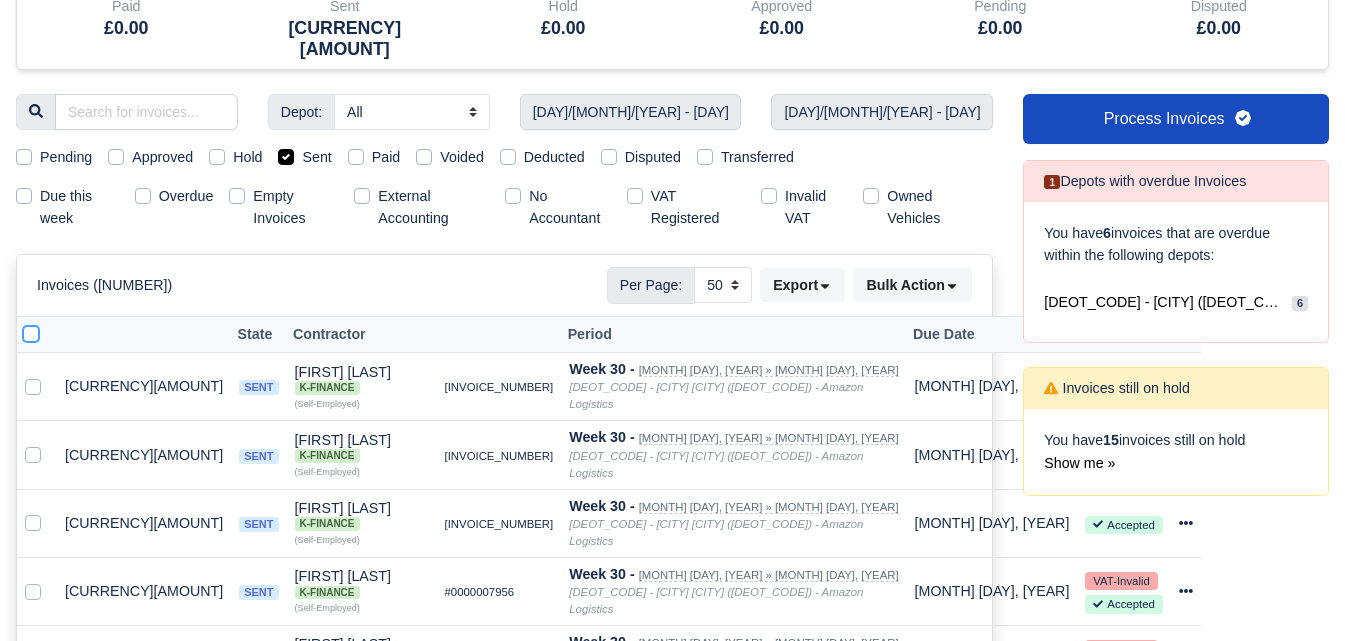 click at bounding box center [31, 331] 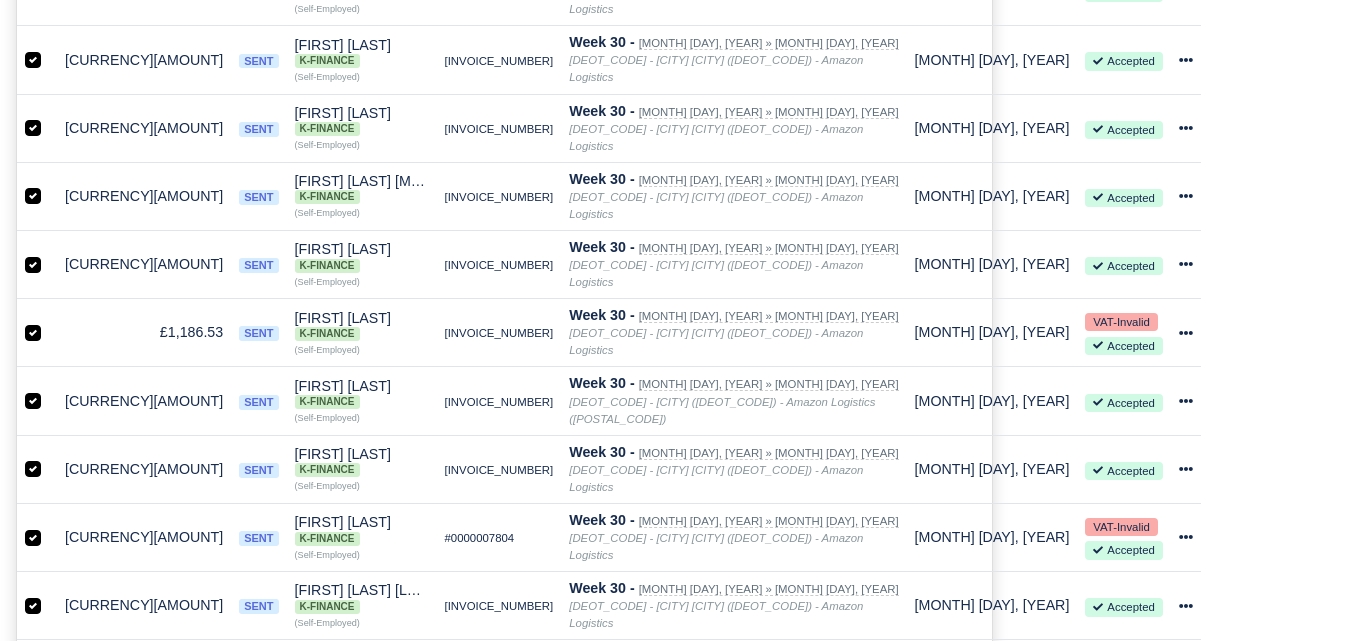 scroll, scrollTop: 1137, scrollLeft: 0, axis: vertical 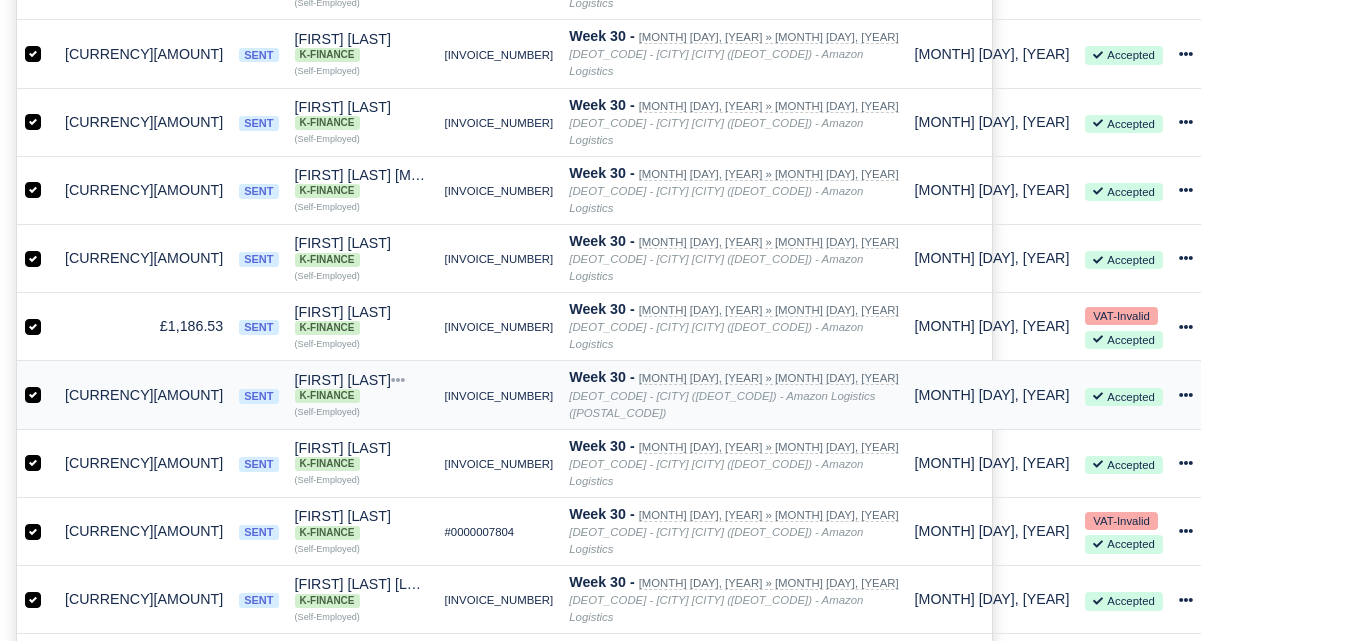 click at bounding box center (49, 384) 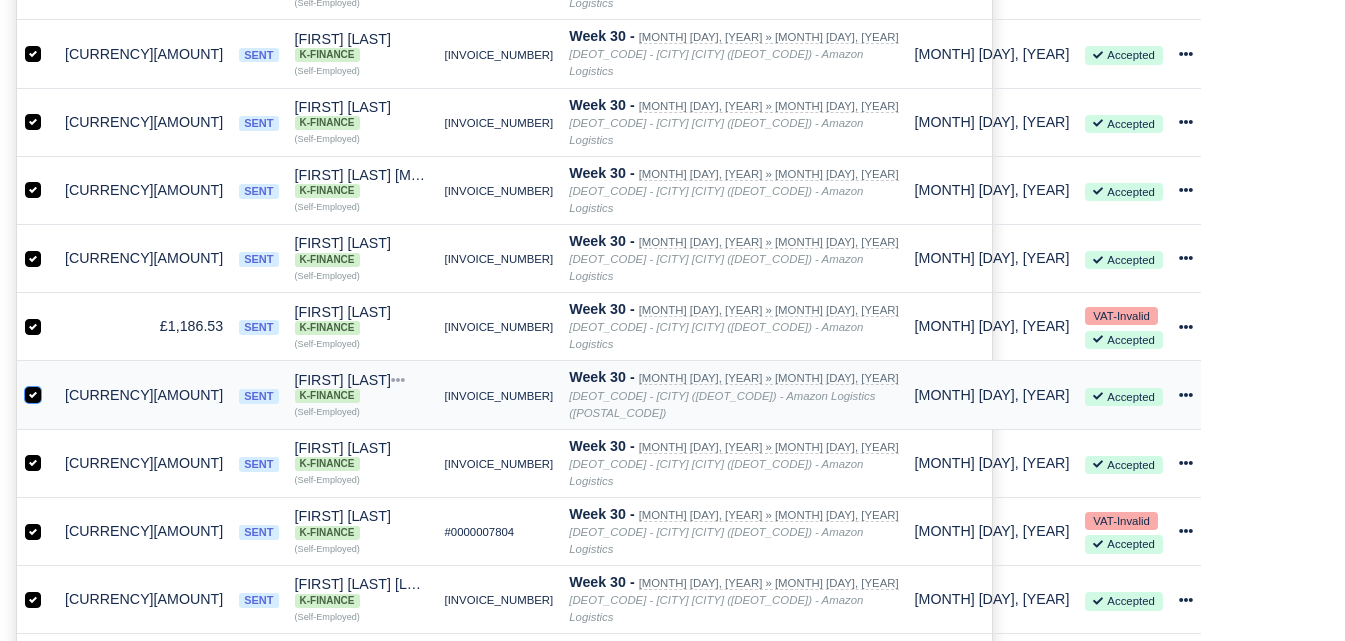 click at bounding box center (33, 392) 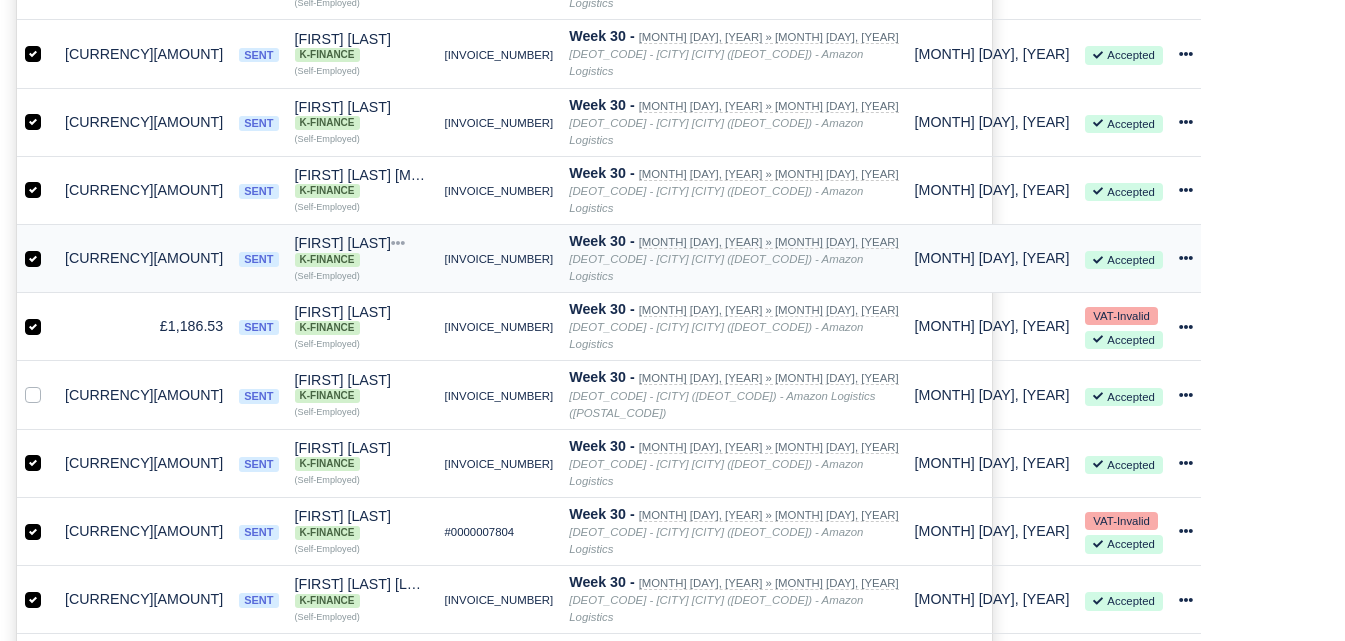 click at bounding box center [49, 247] 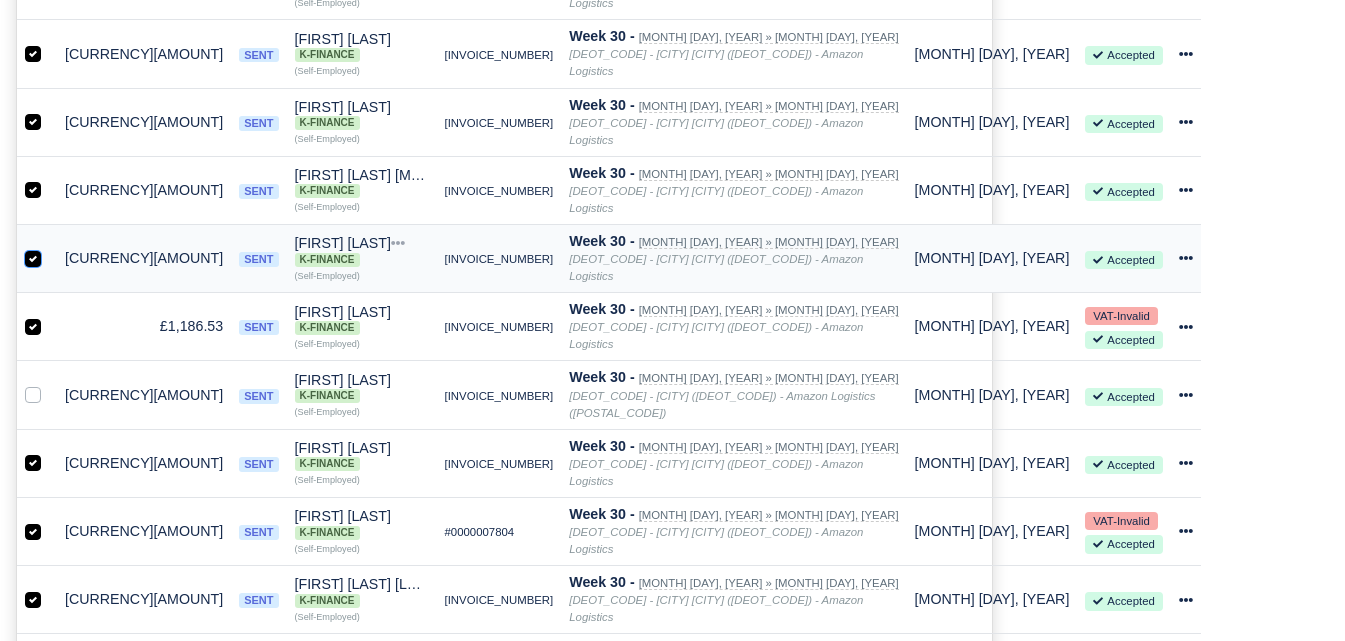 click at bounding box center (33, 255) 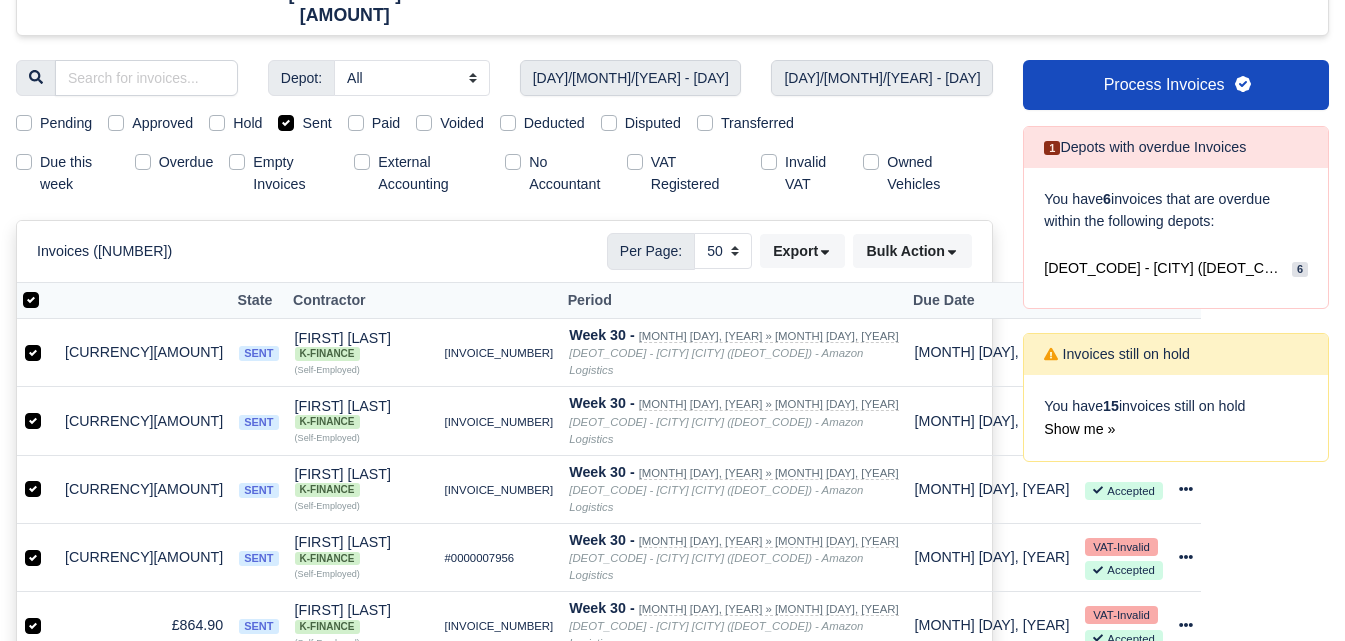 scroll, scrollTop: 207, scrollLeft: 0, axis: vertical 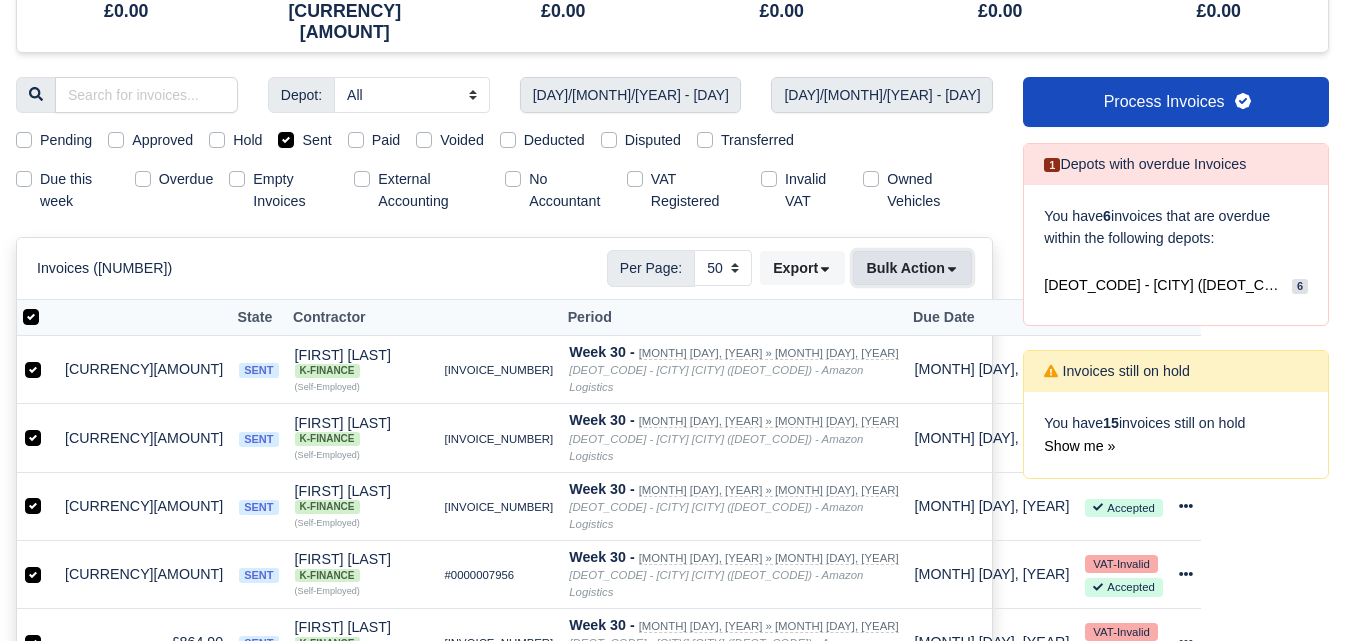 click on "Bulk Action" at bounding box center [912, 268] 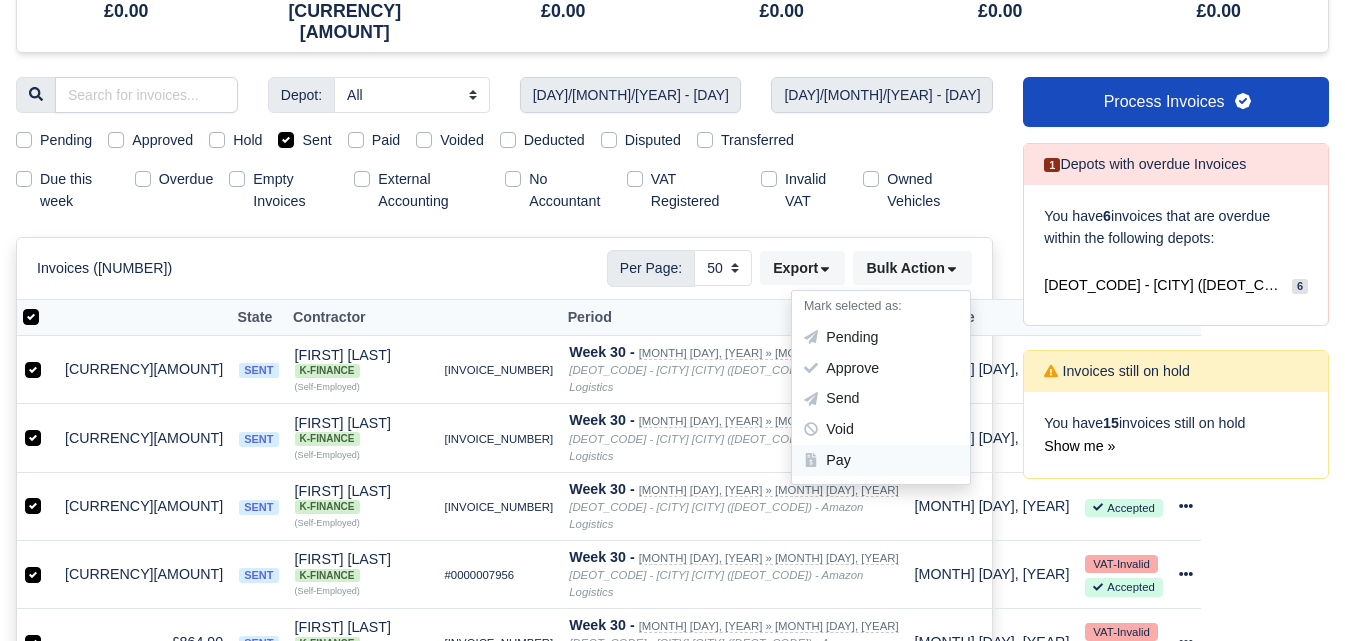 click on "Pay" at bounding box center (881, 460) 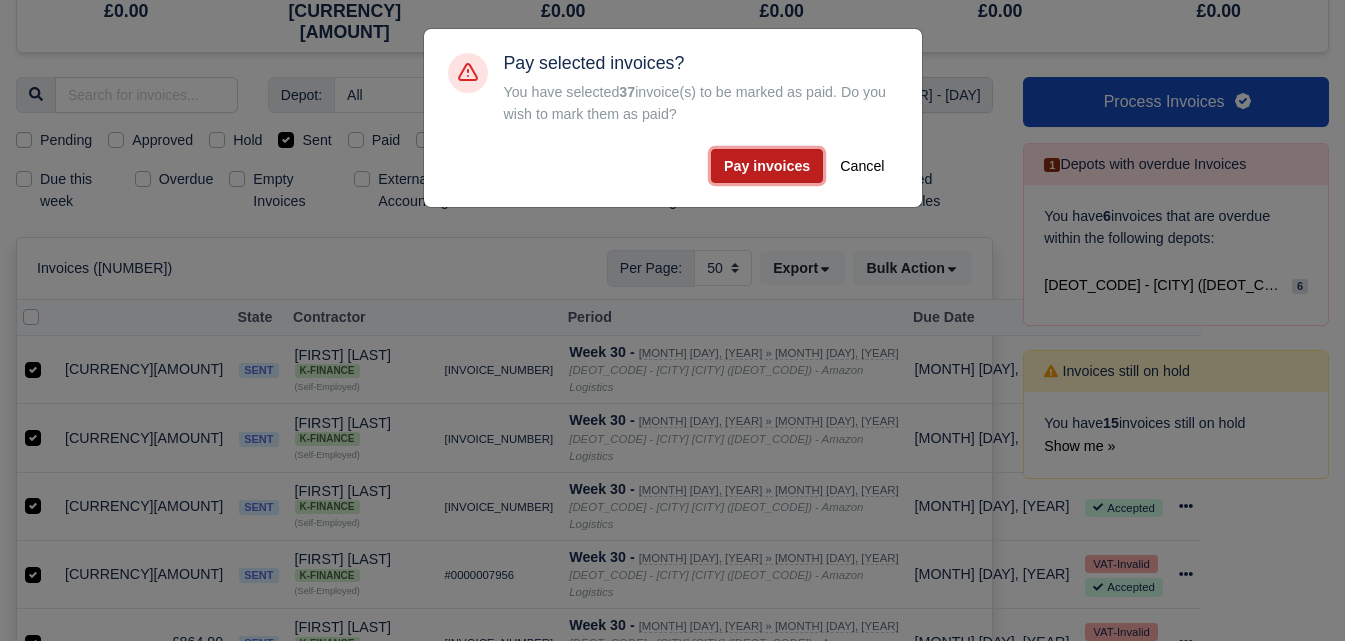 click on "Pay invoices" at bounding box center [767, 166] 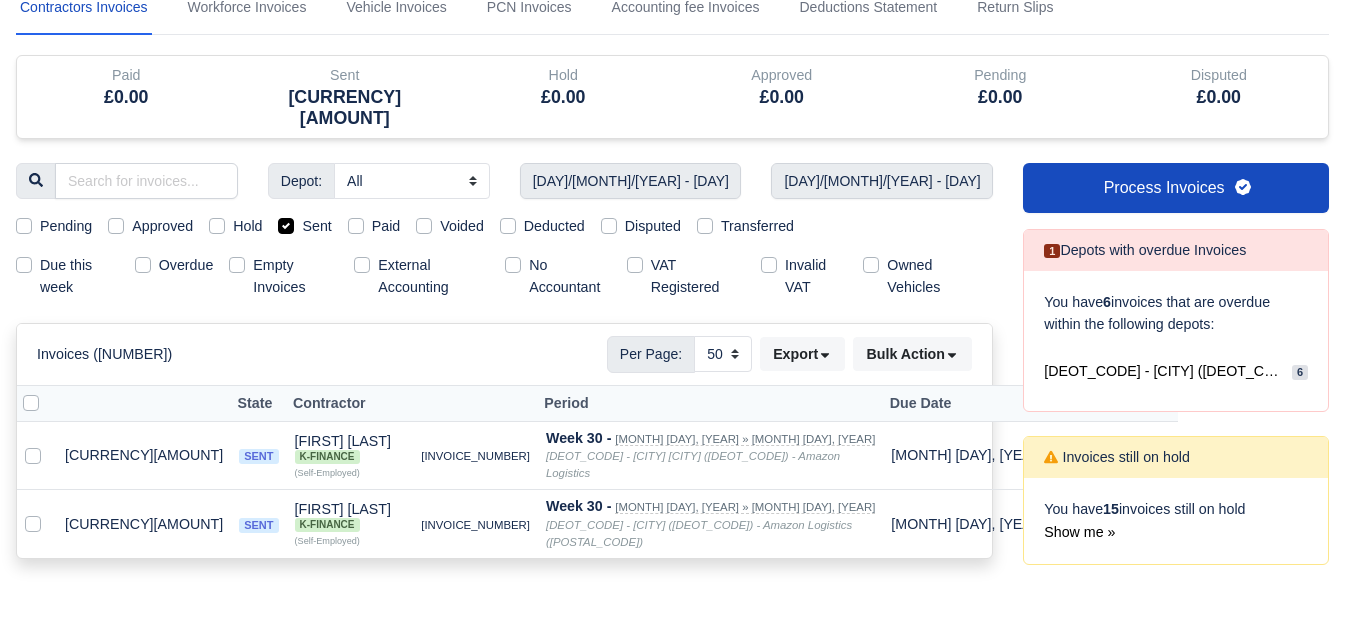 scroll, scrollTop: 81, scrollLeft: 0, axis: vertical 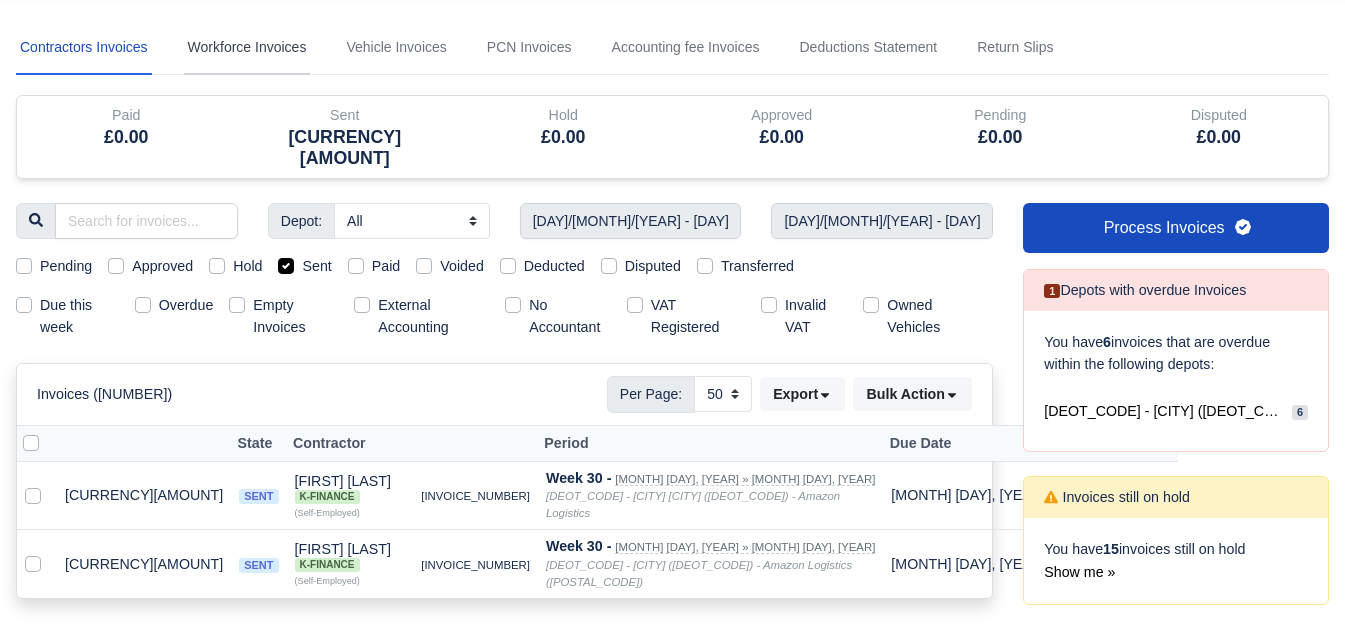 click on "Workforce Invoices" at bounding box center [247, 48] 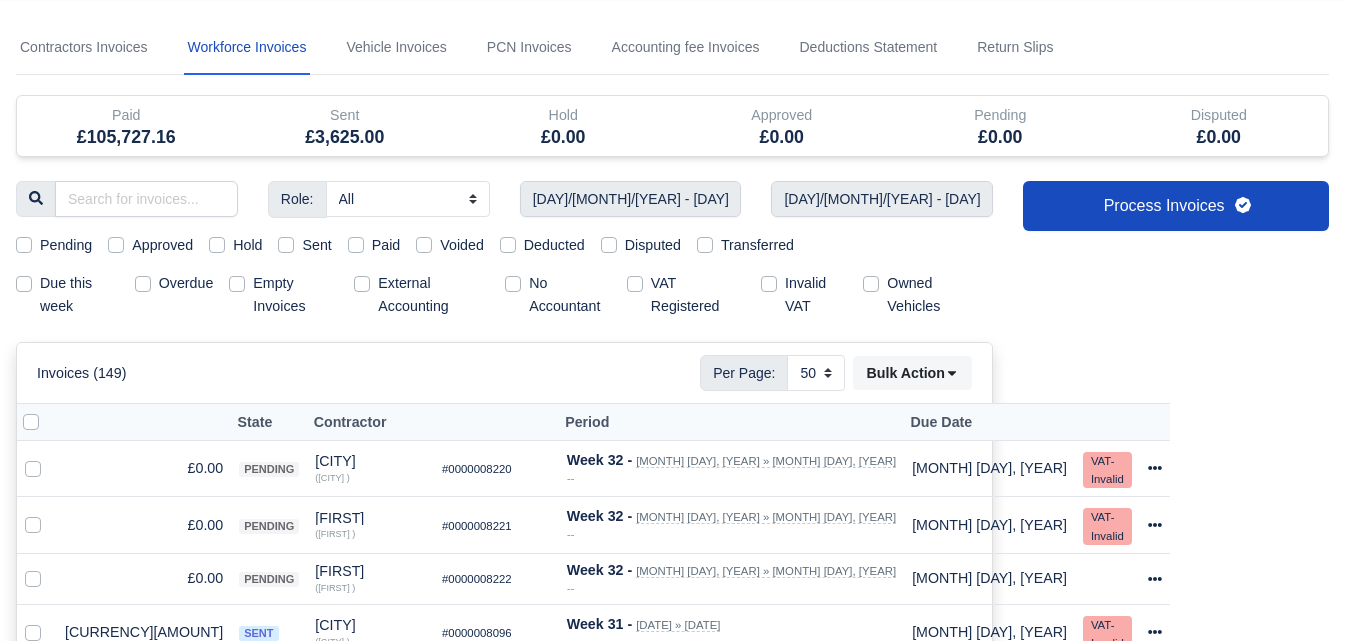 select 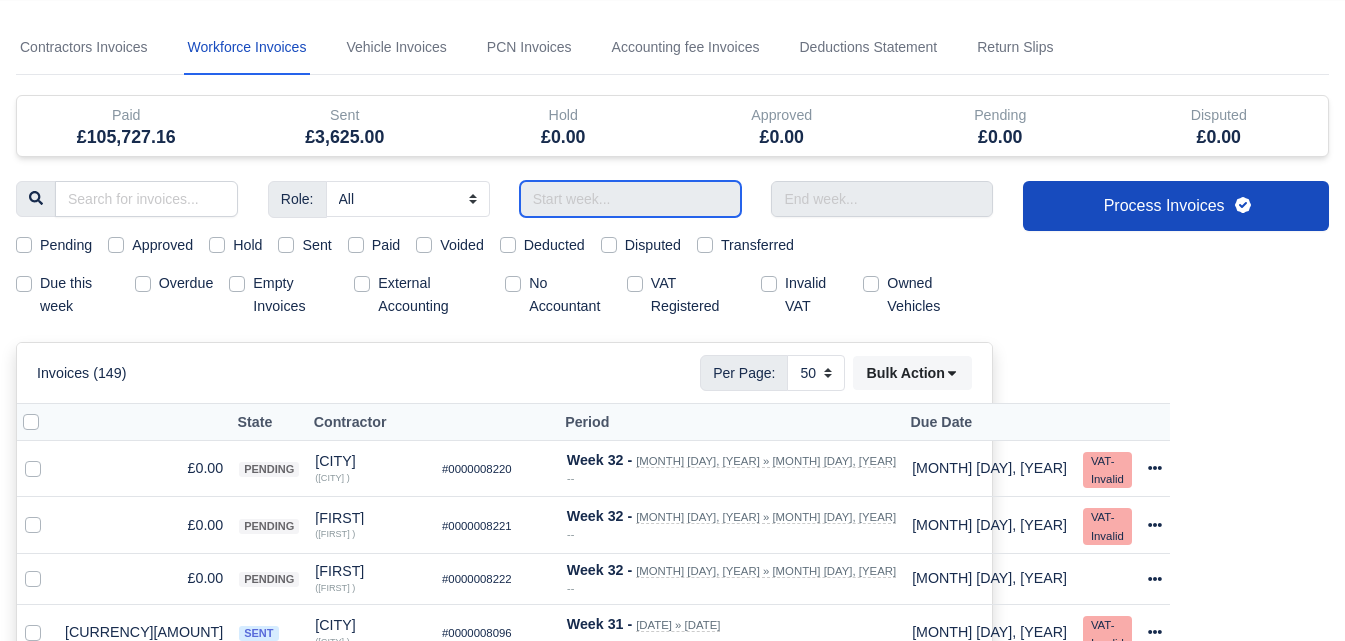 click at bounding box center (631, 199) 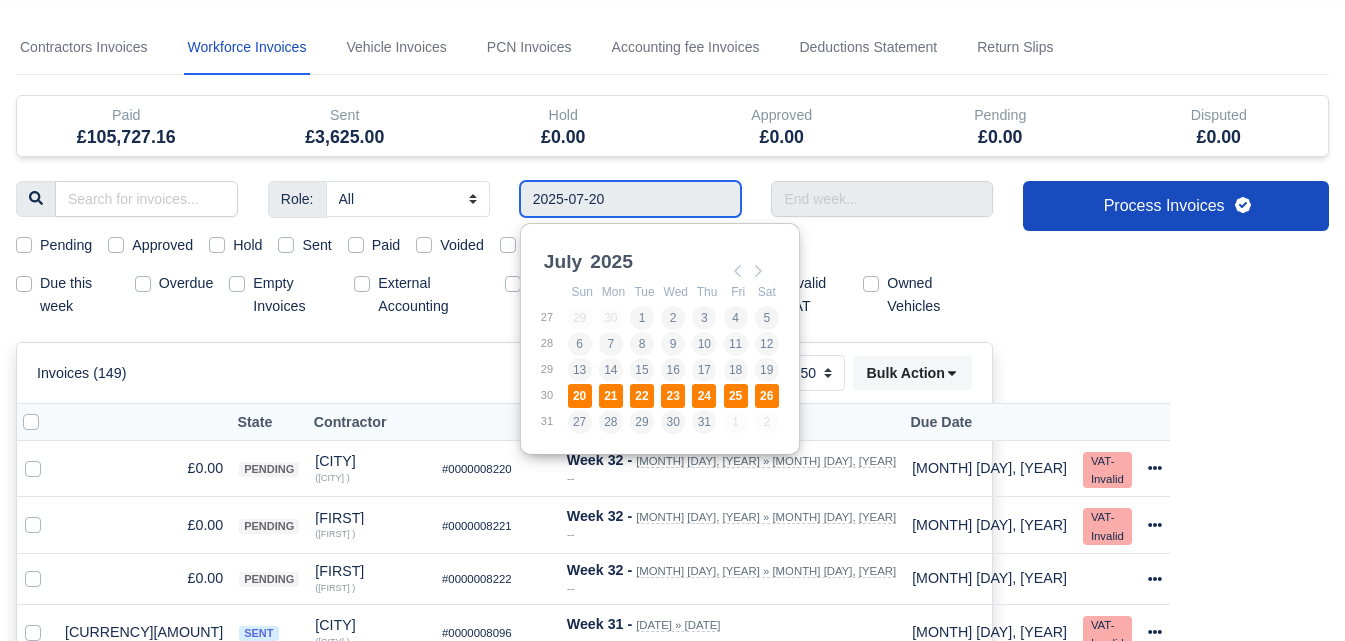 type on "[DAY]/[MONTH]/[YEAR] - [DAY]/[MONTH]/[YEAR]" 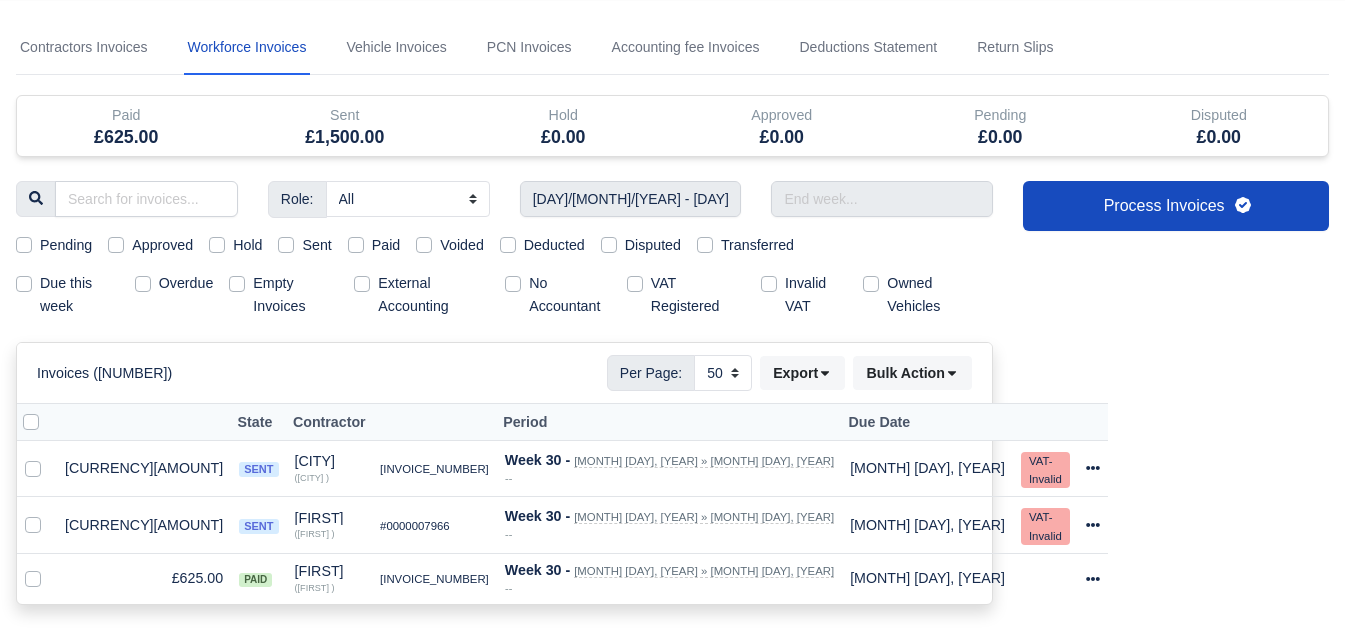 type 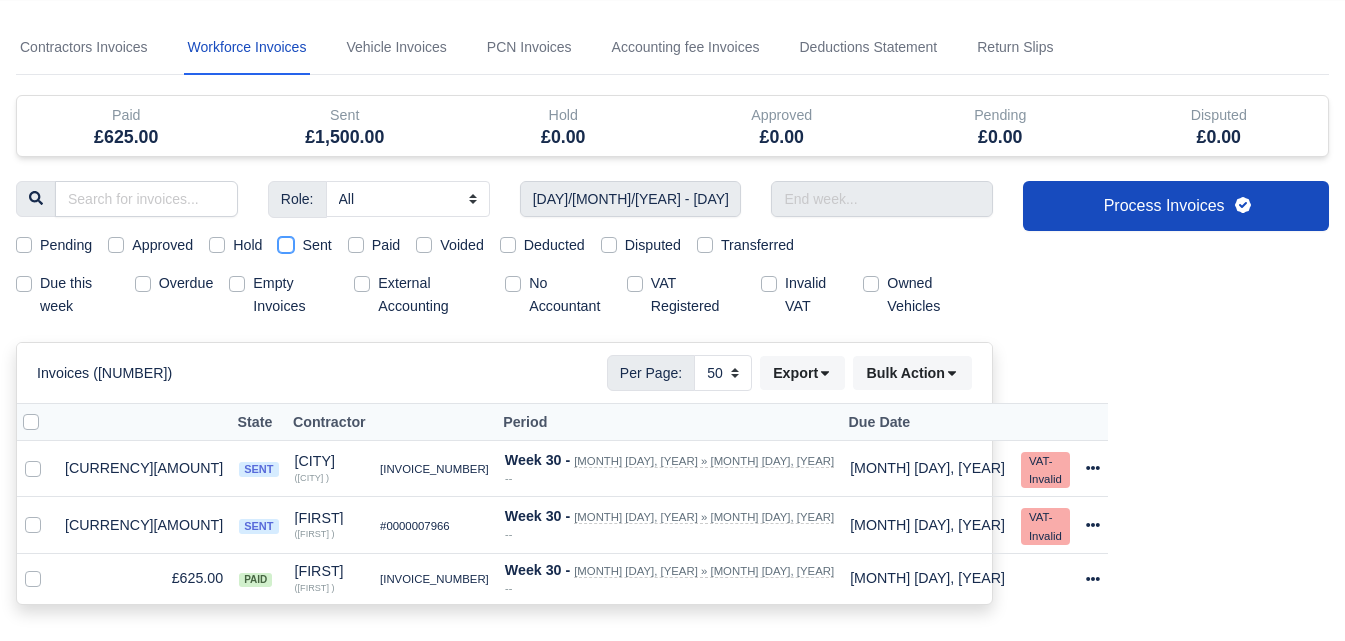 click on "Sent" at bounding box center (286, 242) 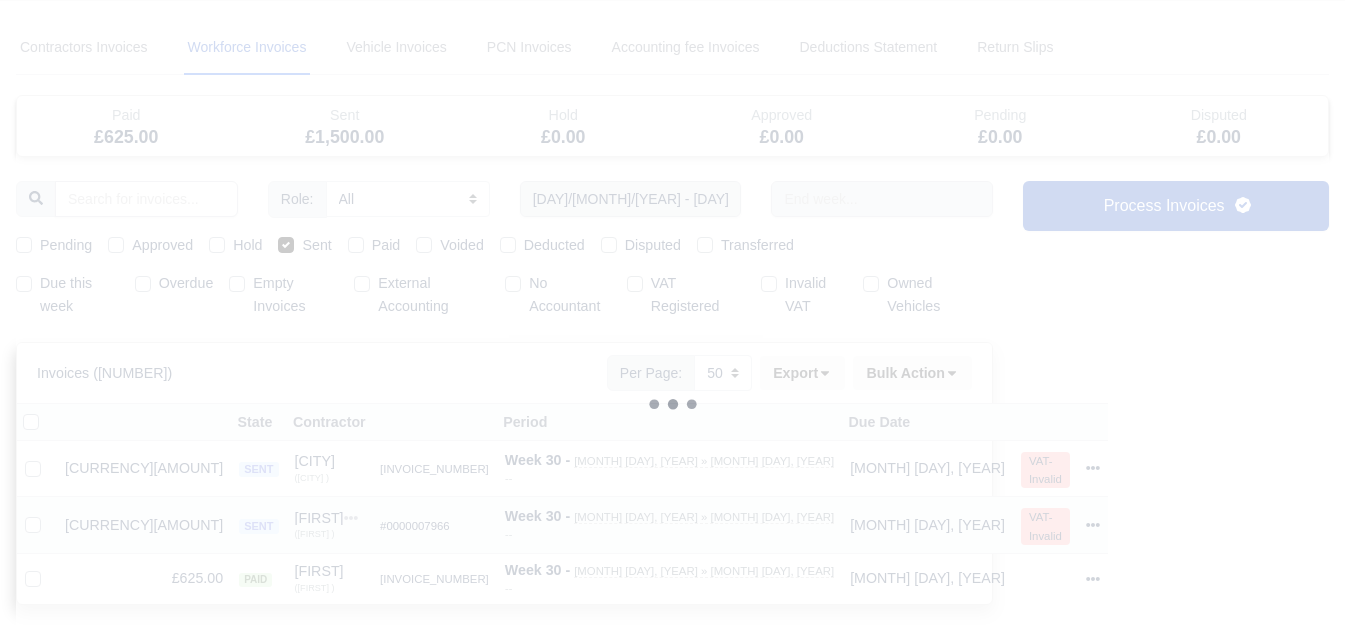 type 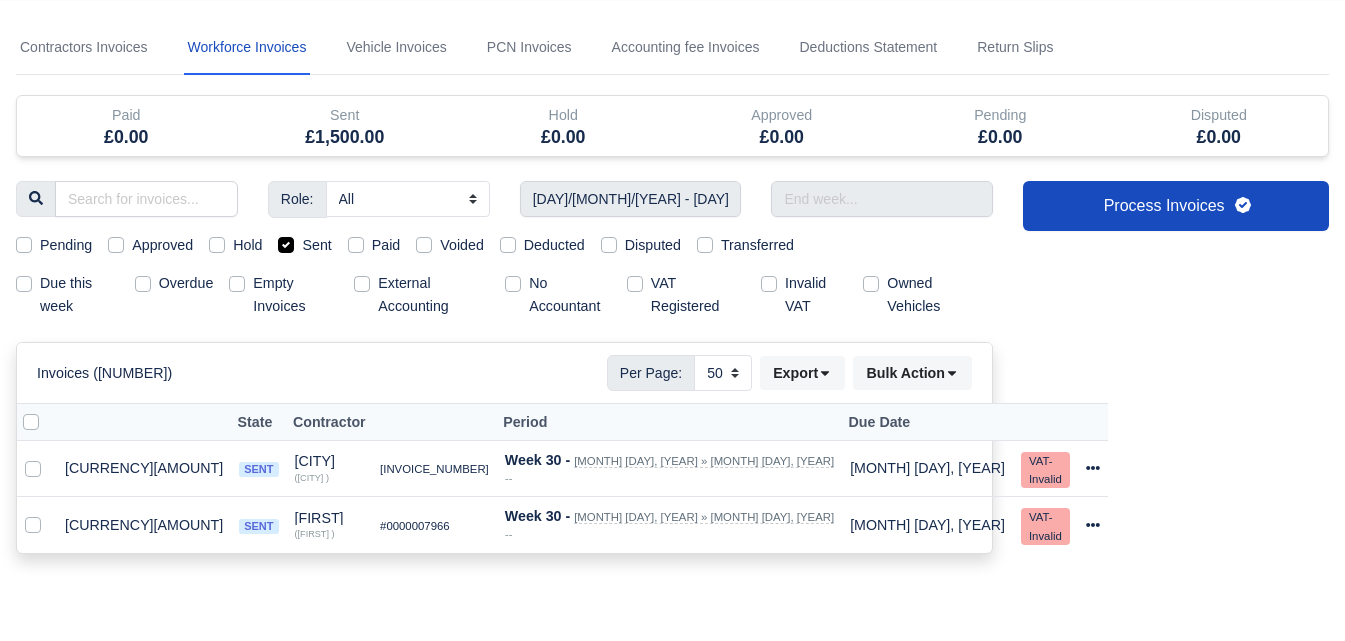 click at bounding box center (47, 411) 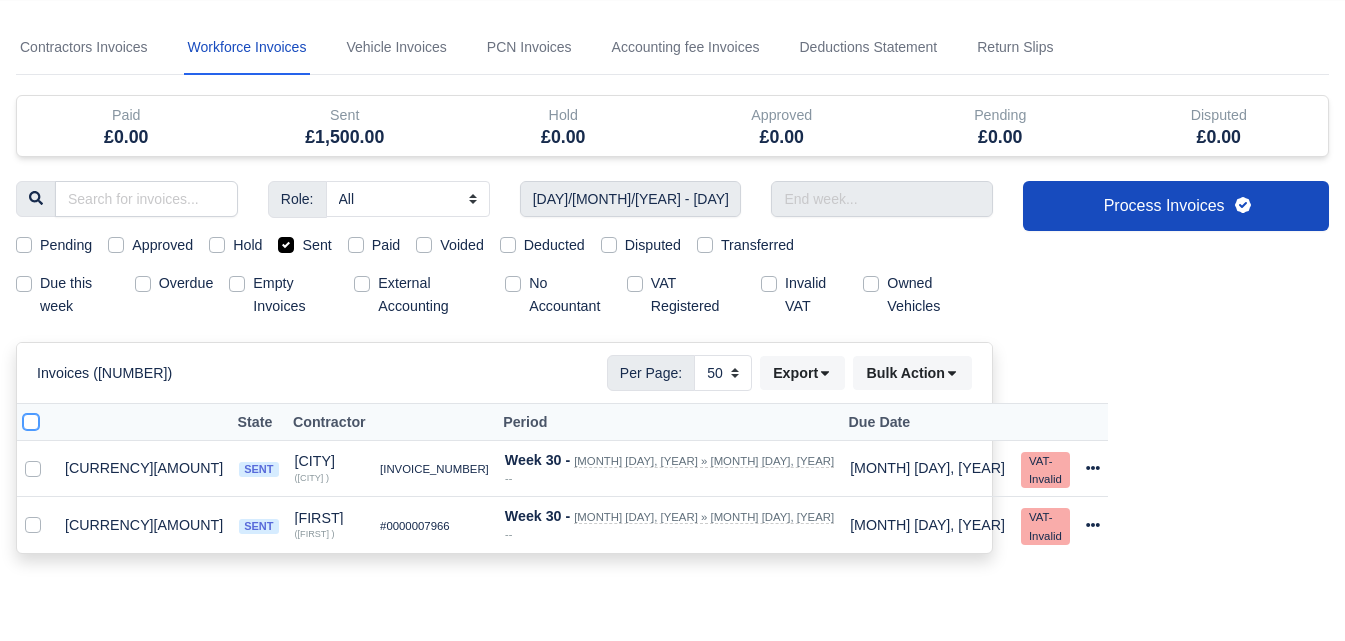 click at bounding box center [31, 419] 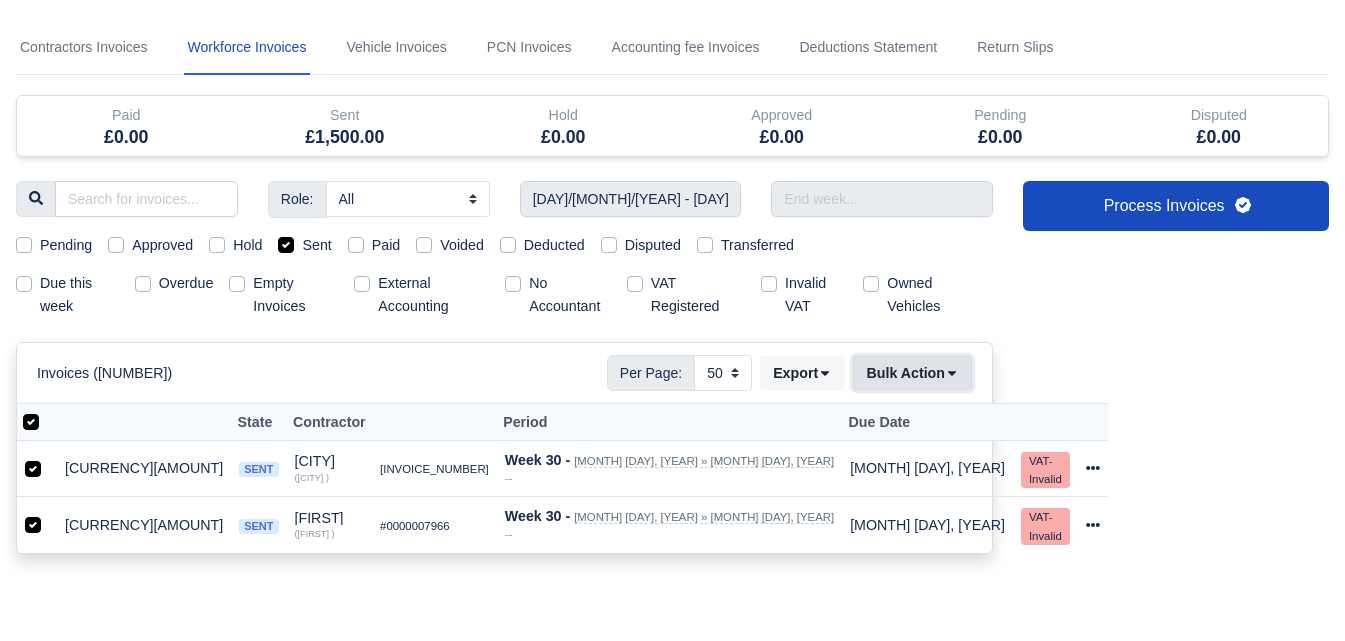 click 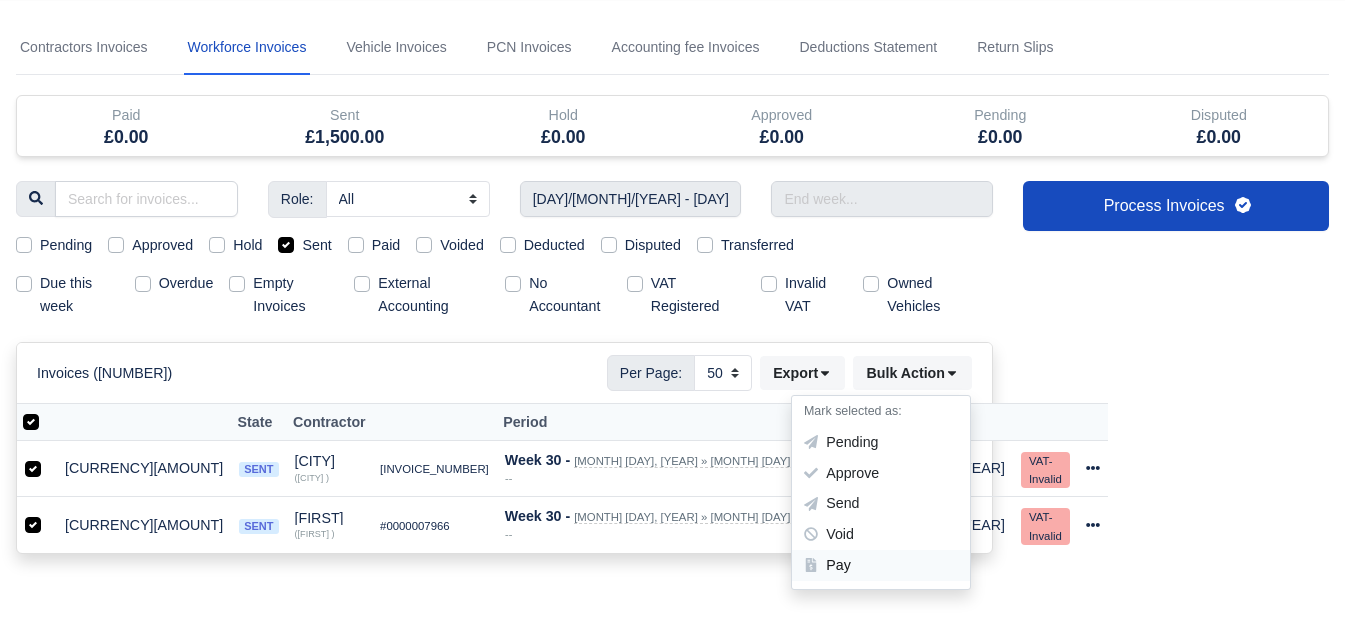 click on "Pay" at bounding box center [881, 565] 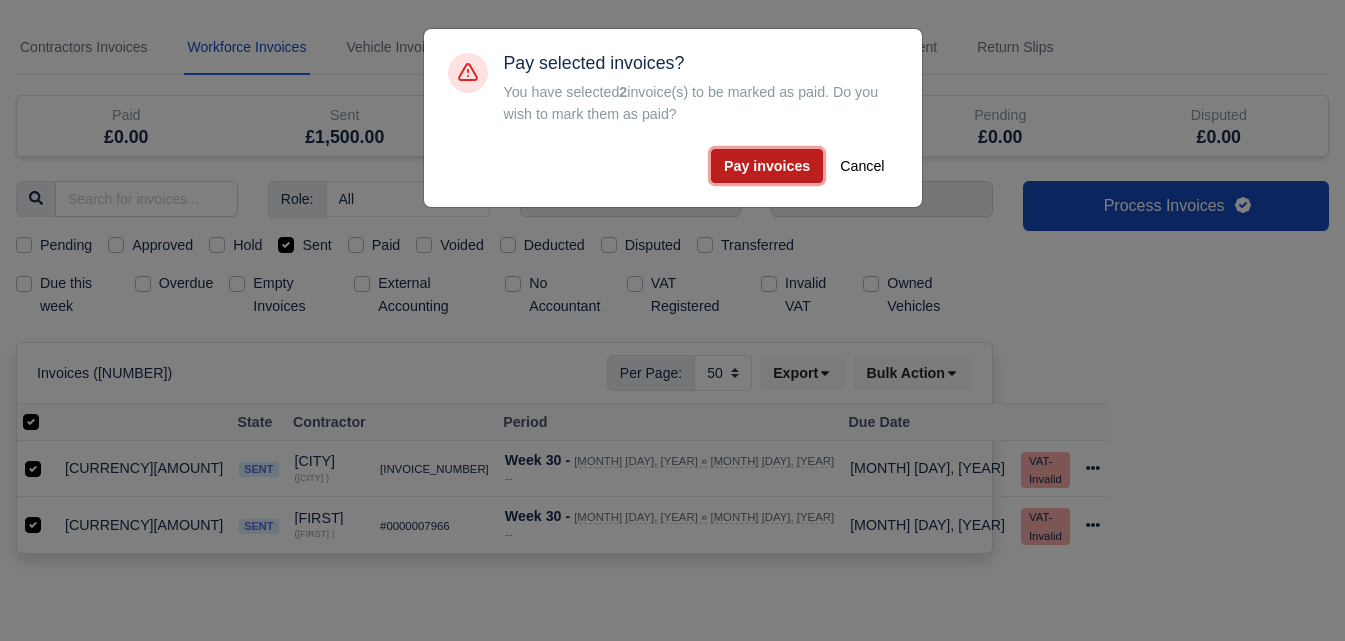 click on "Pay invoices" at bounding box center [767, 166] 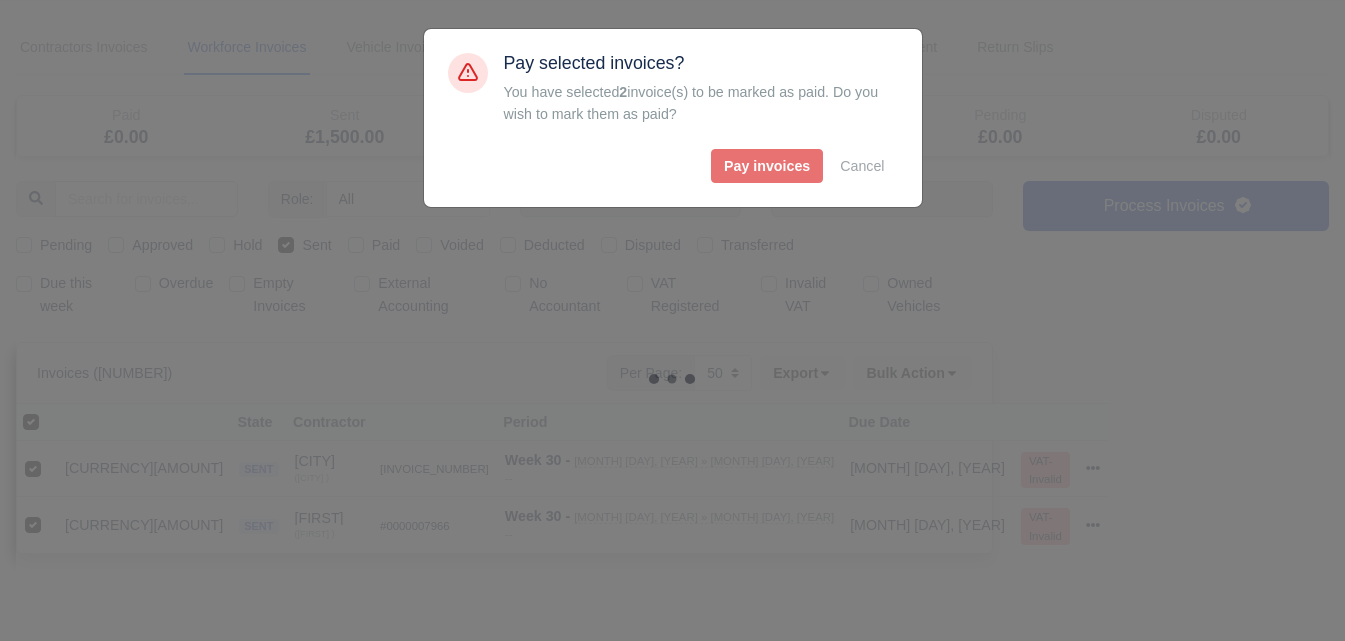 type 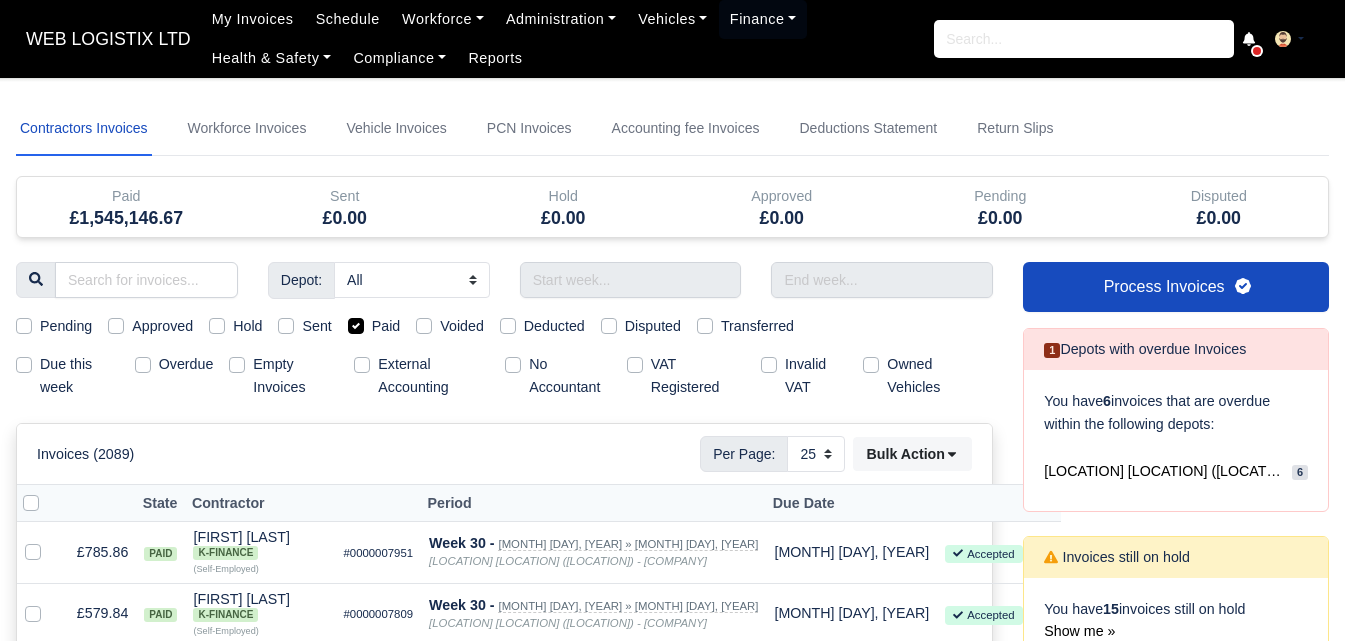select on "25" 